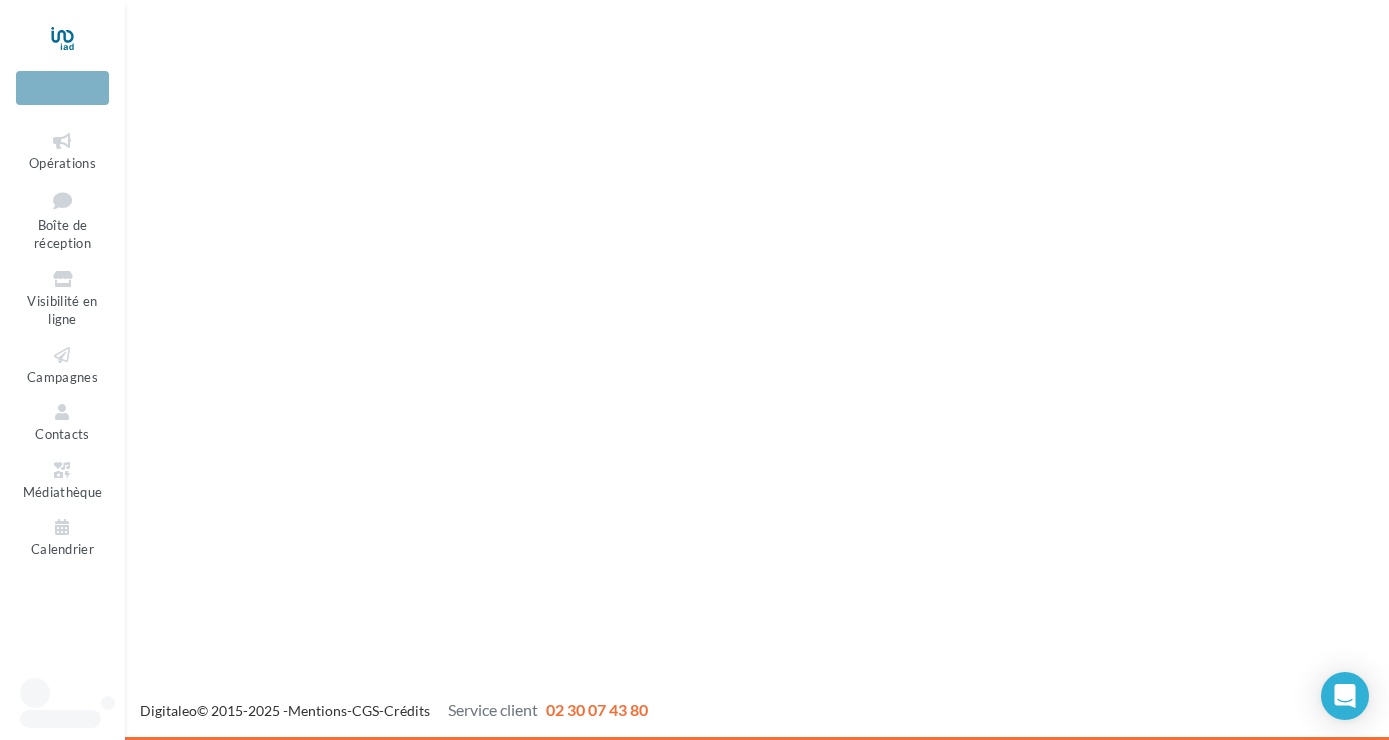 scroll, scrollTop: 0, scrollLeft: 0, axis: both 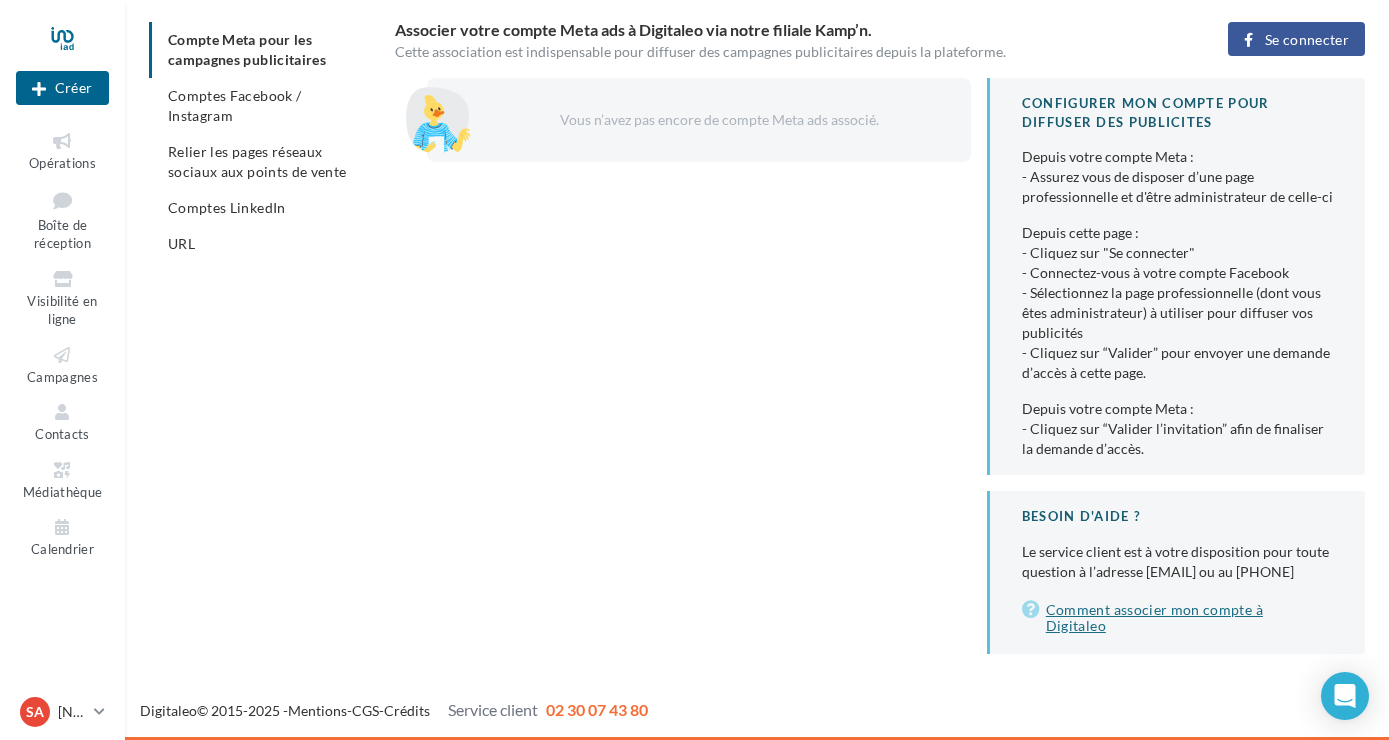 click on "Comment associer mon compte à Digitaleo" at bounding box center [1177, 618] 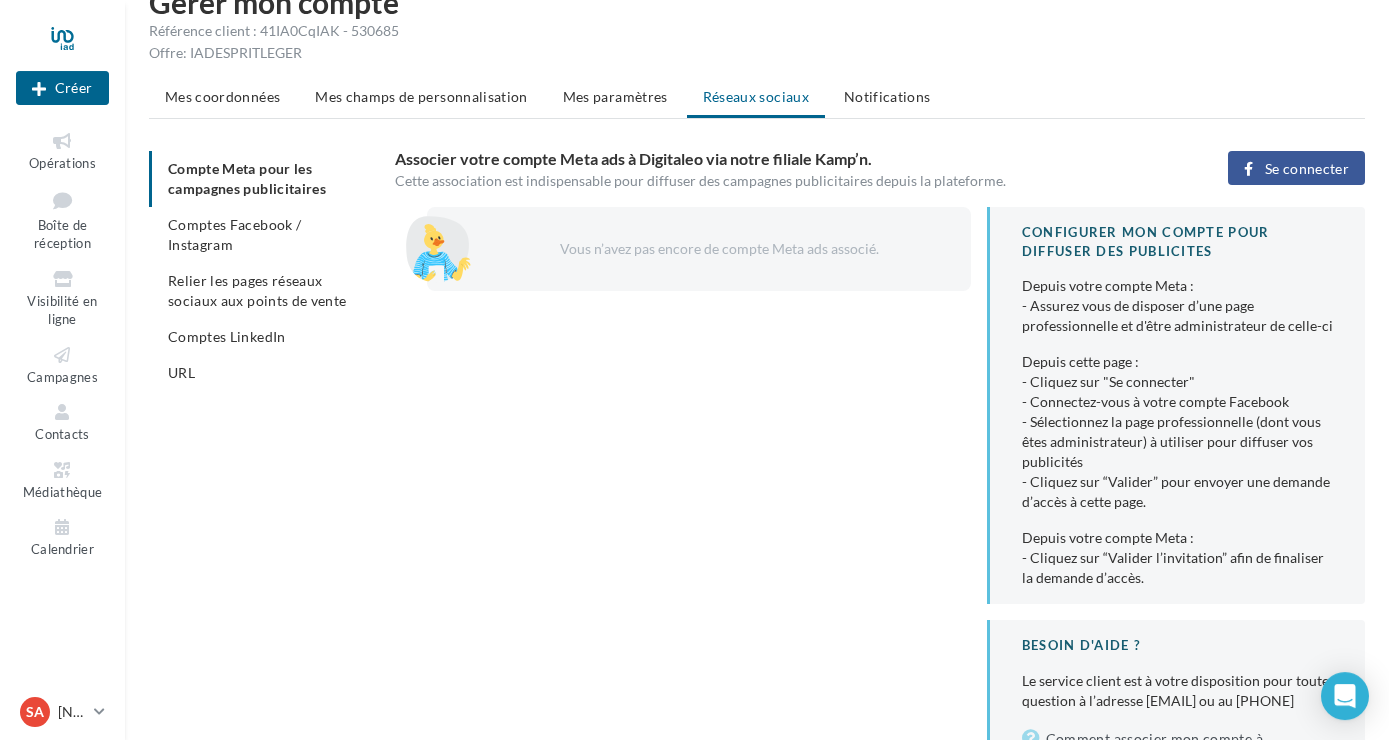 scroll, scrollTop: 0, scrollLeft: 0, axis: both 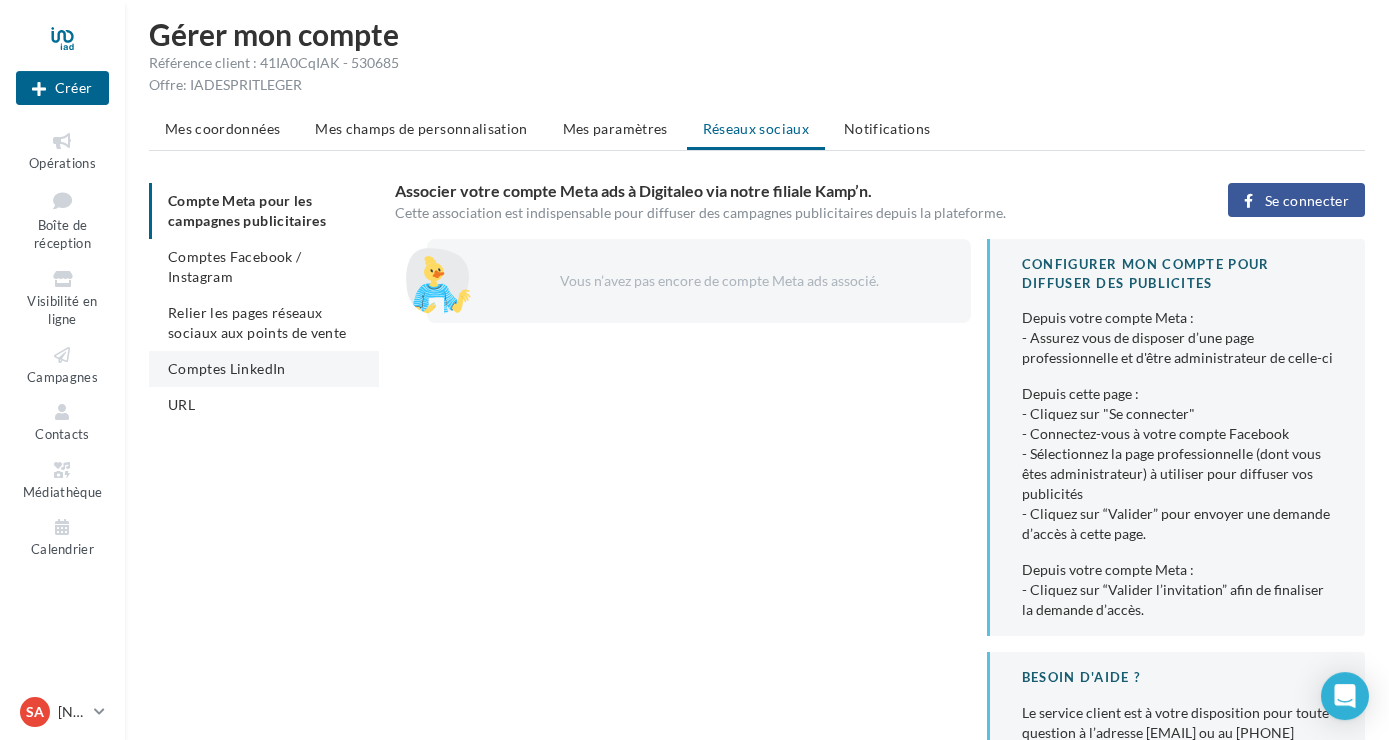 click on "Comptes LinkedIn" at bounding box center (227, 368) 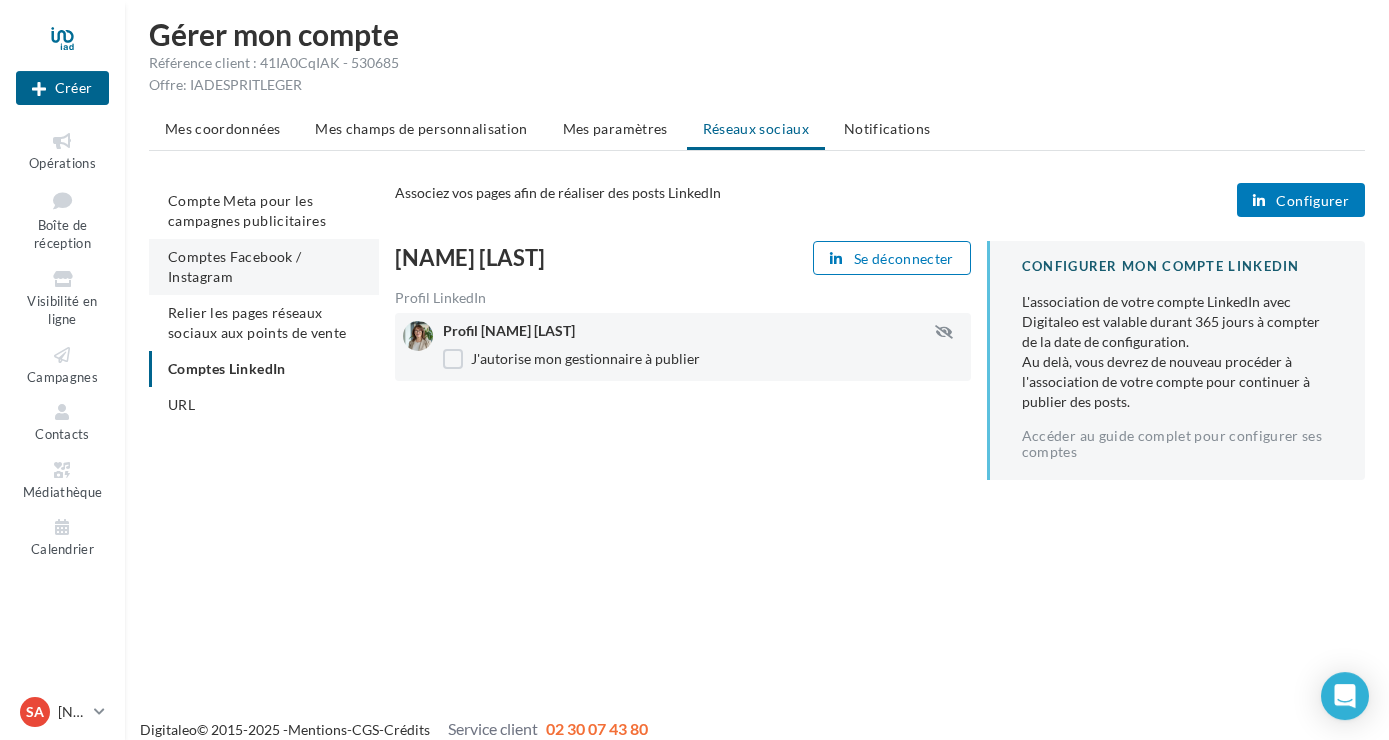 click on "Comptes Facebook / Instagram" at bounding box center (264, 267) 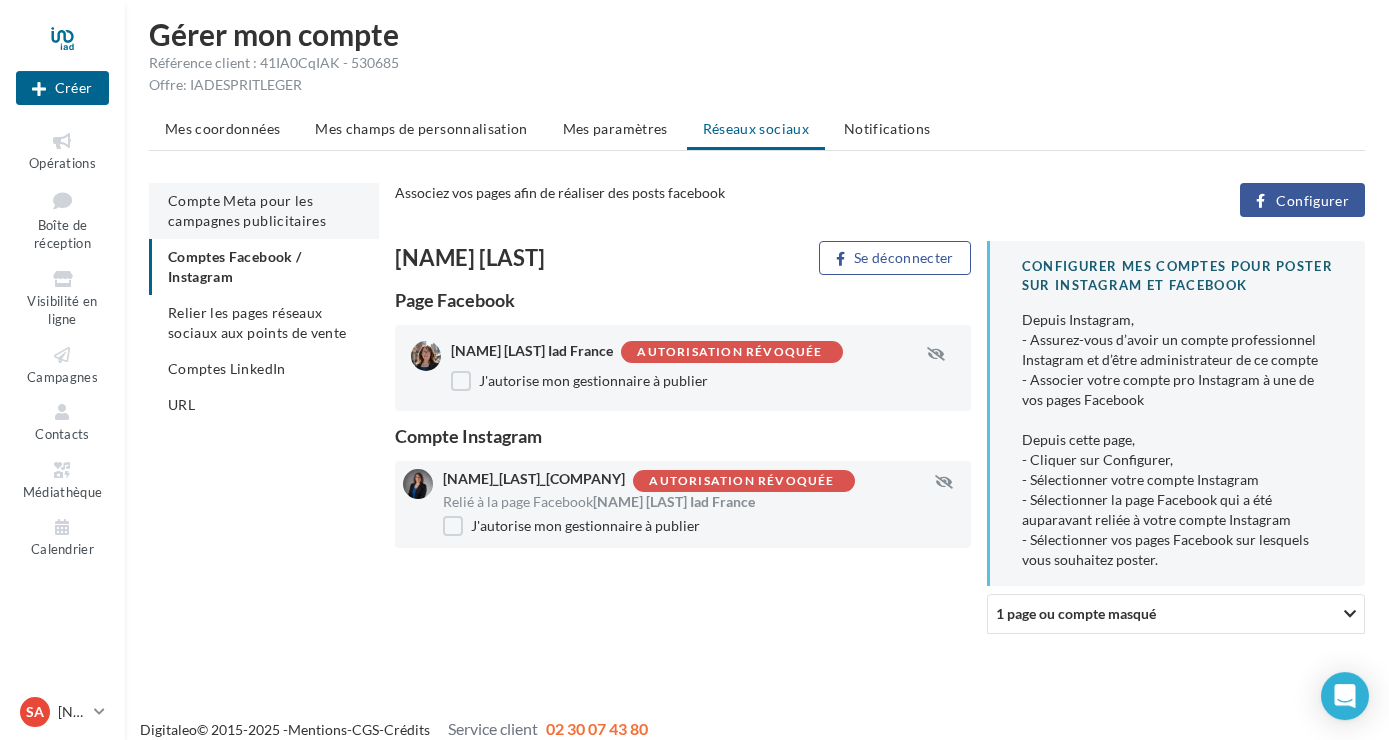 click on "Compte Meta pour les campagnes publicitaires" at bounding box center [247, 210] 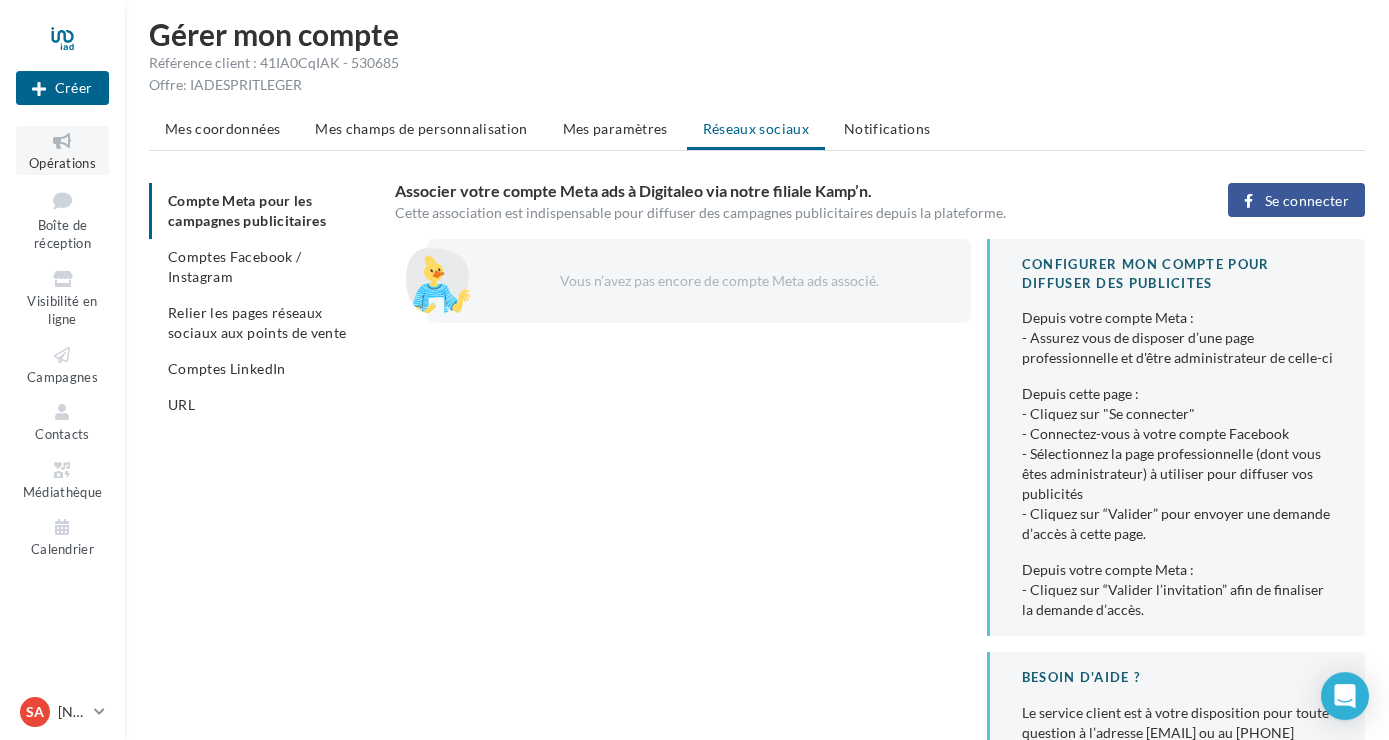 click on "Opérations" at bounding box center [62, 163] 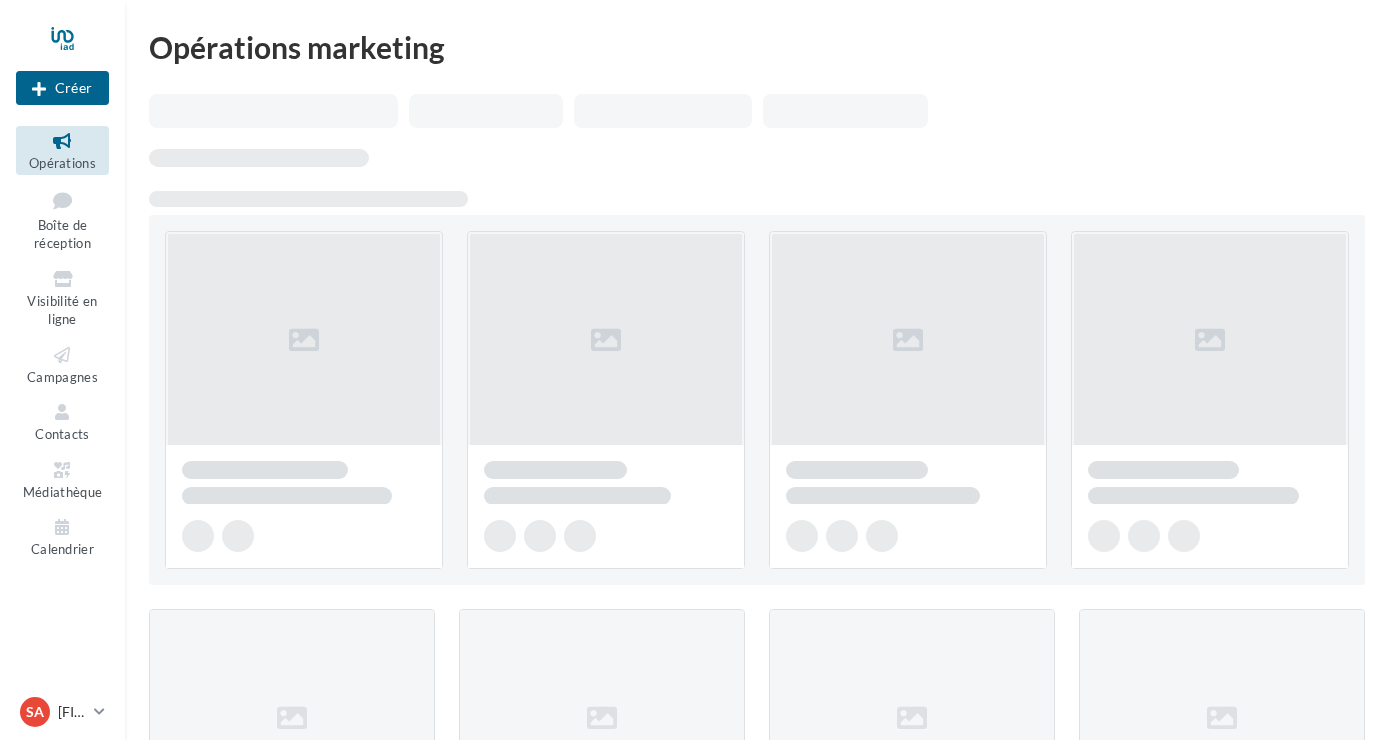 scroll, scrollTop: 0, scrollLeft: 0, axis: both 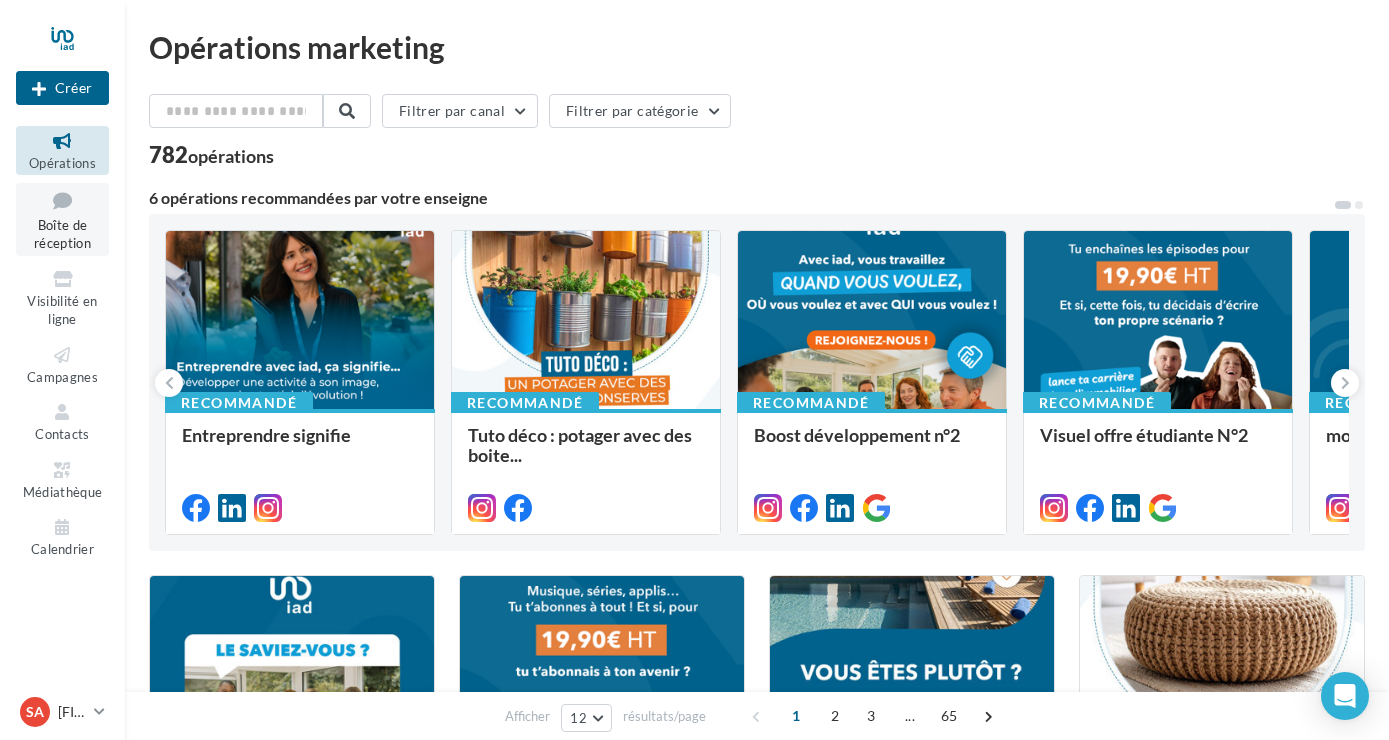 click on "Boîte de réception" at bounding box center [62, 234] 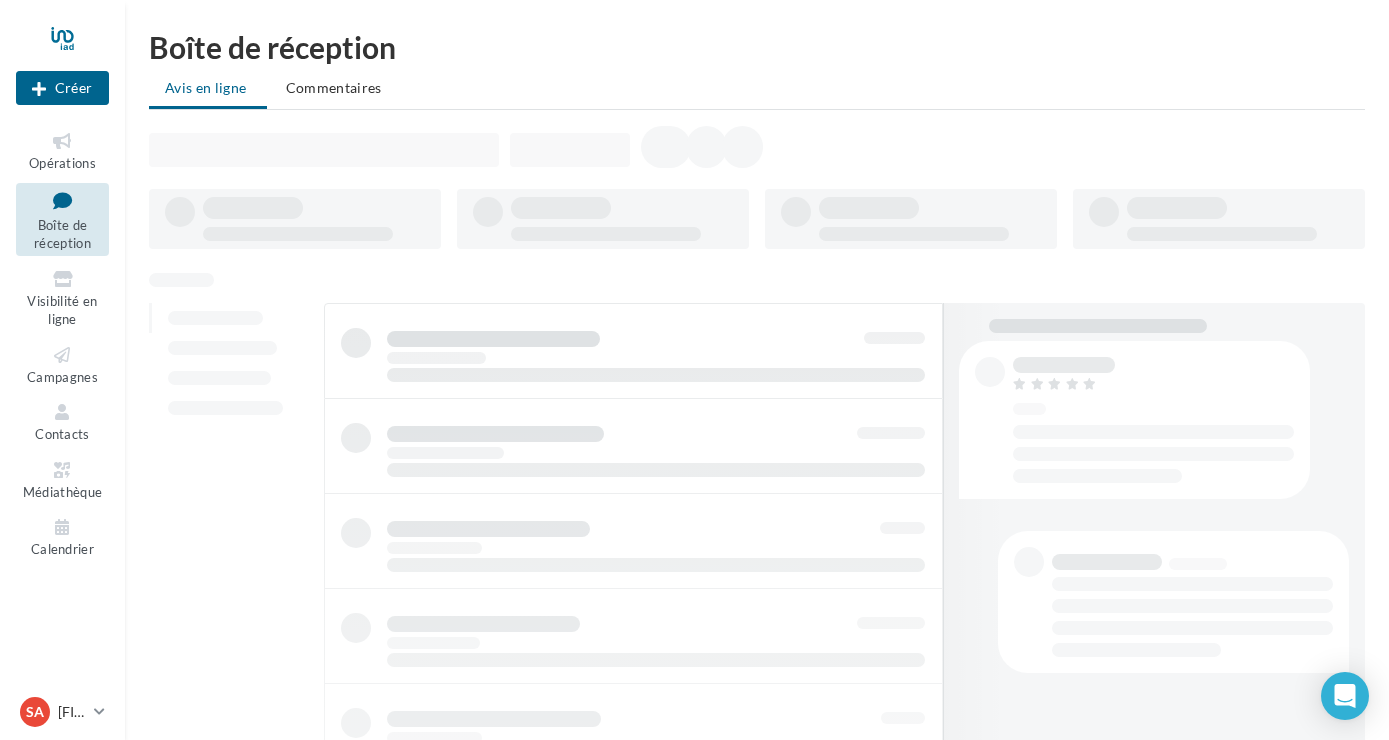 scroll, scrollTop: 0, scrollLeft: 0, axis: both 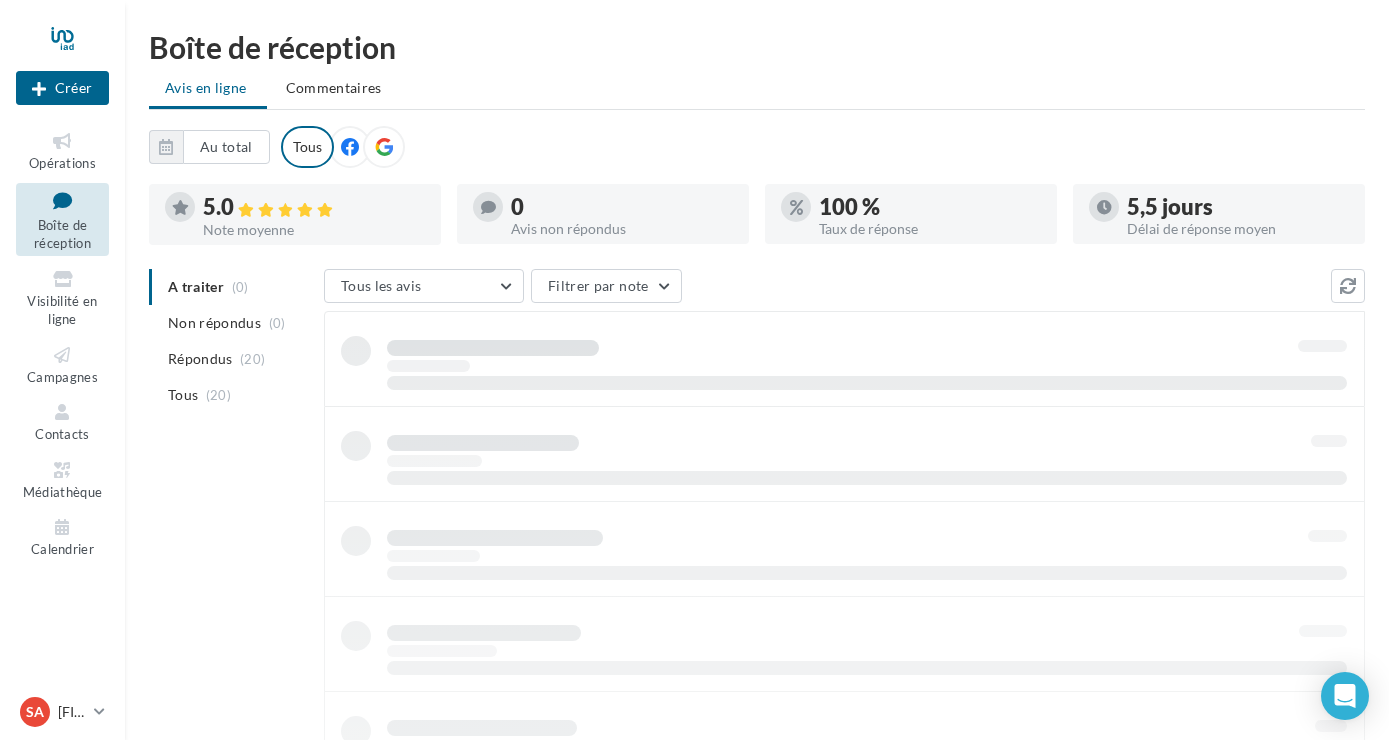 click on "Visibilité en ligne" at bounding box center [62, 310] 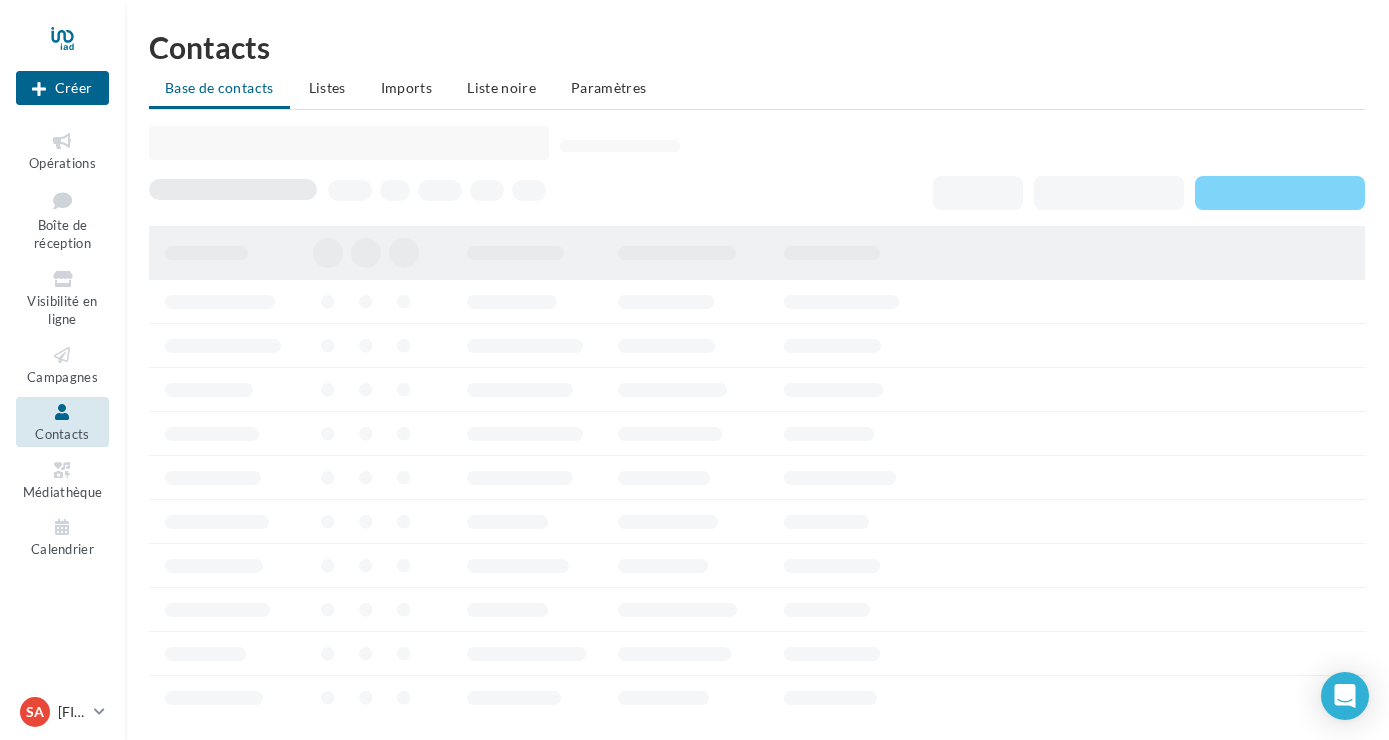 scroll, scrollTop: 0, scrollLeft: 0, axis: both 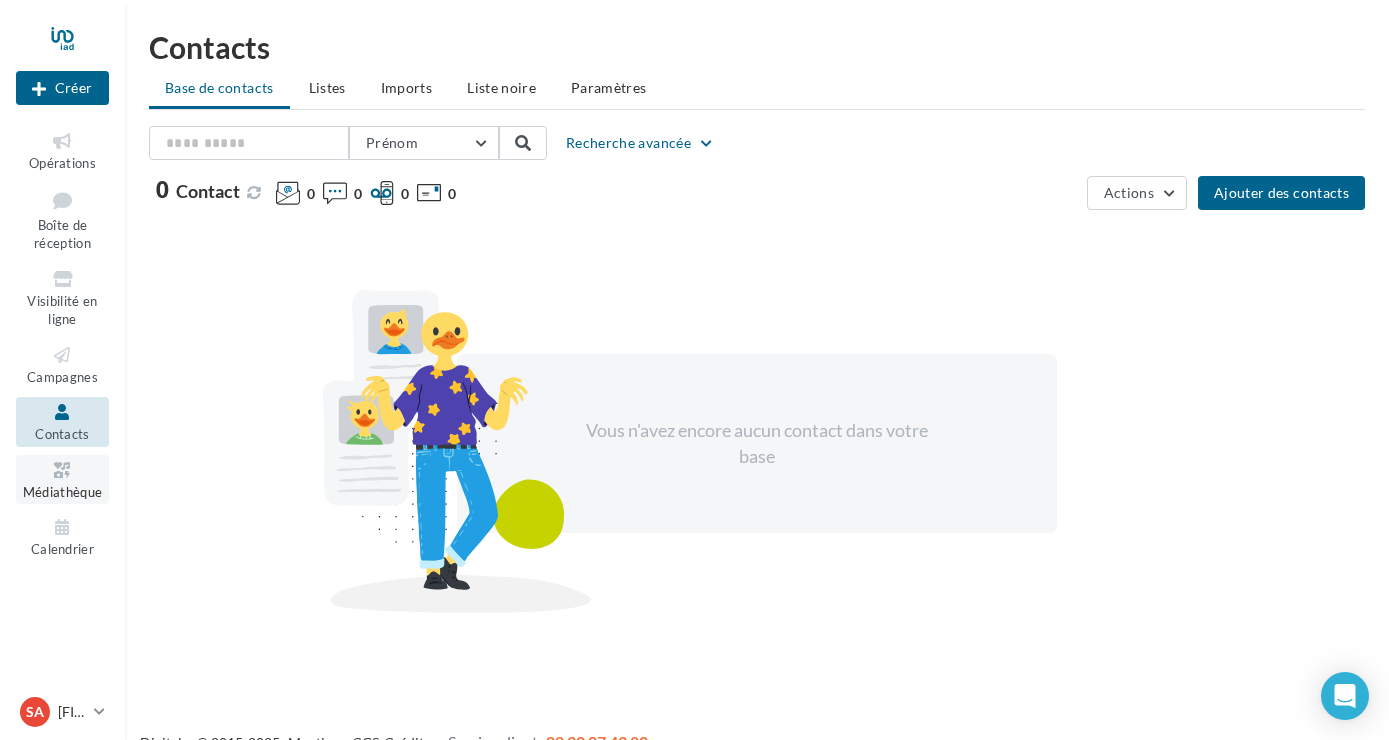 click on "Médiathèque" at bounding box center [63, 492] 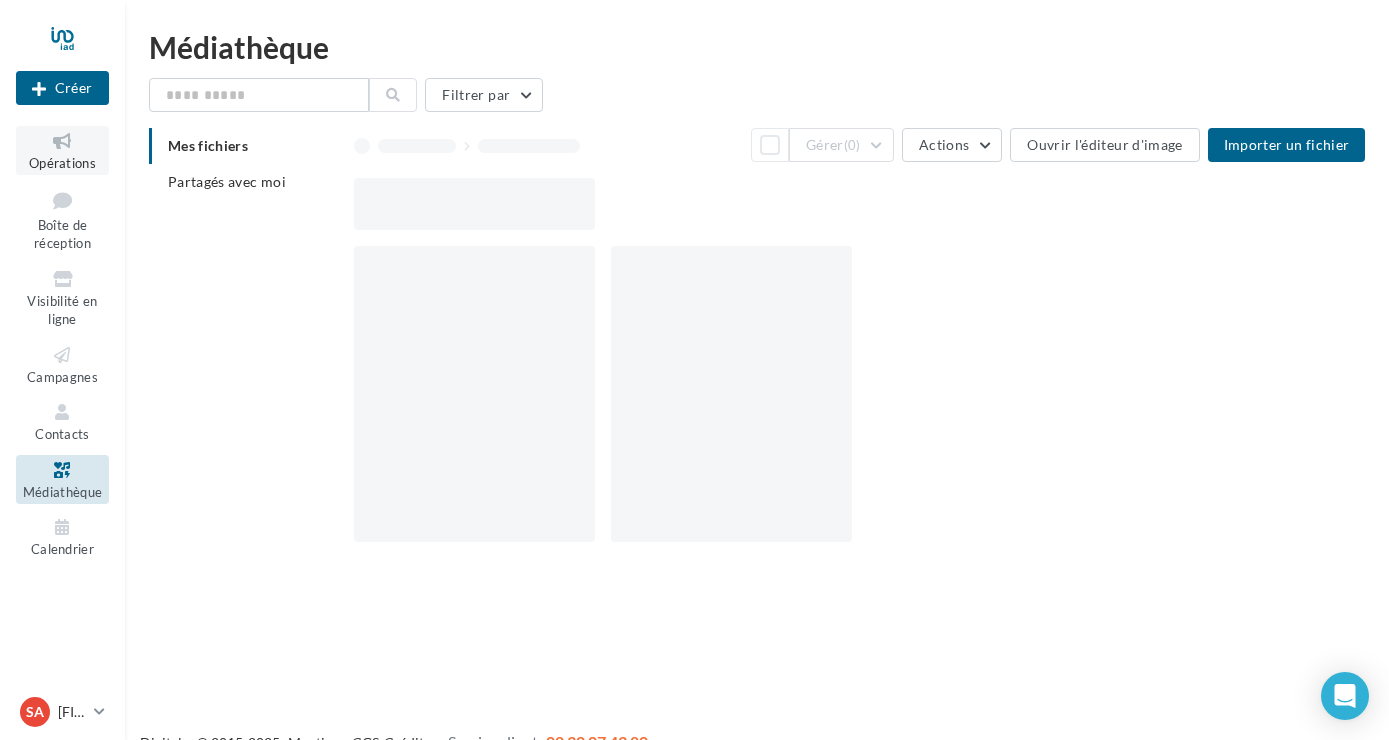 scroll, scrollTop: 0, scrollLeft: 0, axis: both 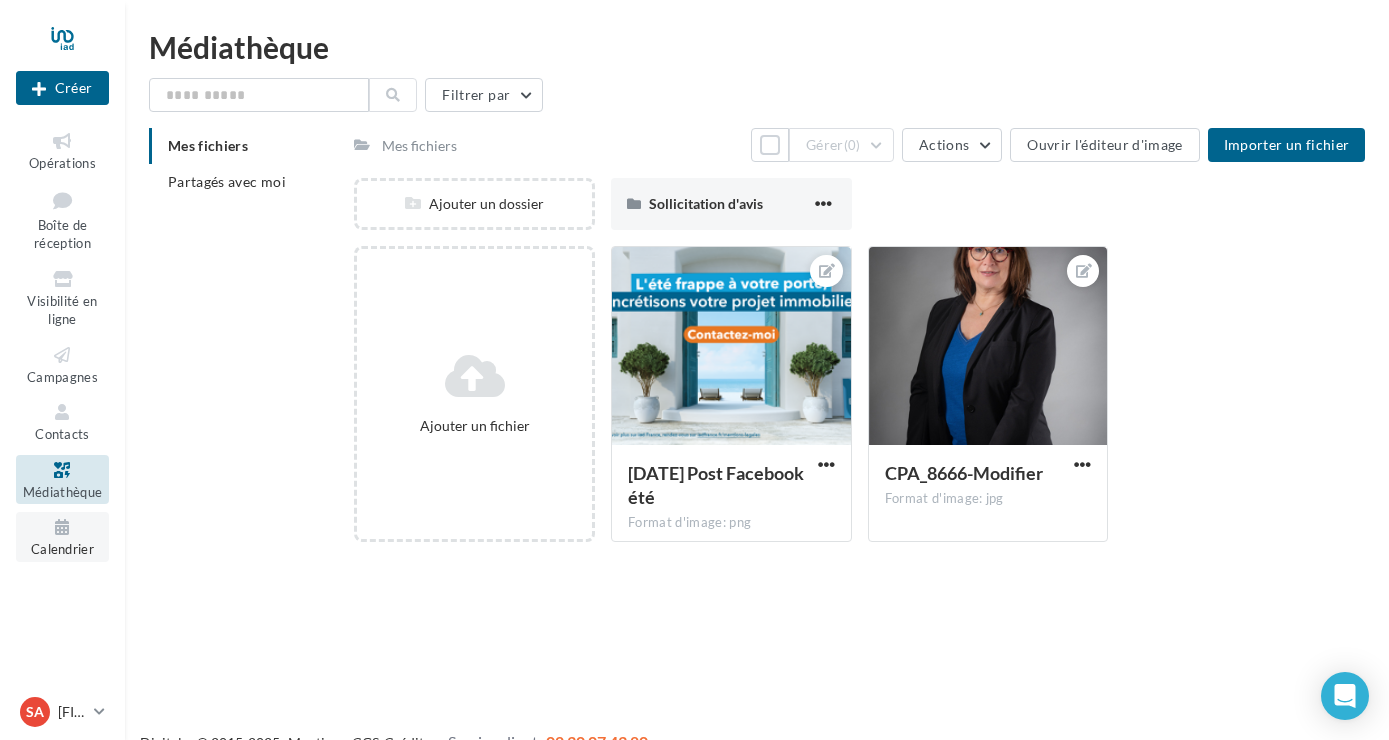 click on "Calendrier" at bounding box center (62, 536) 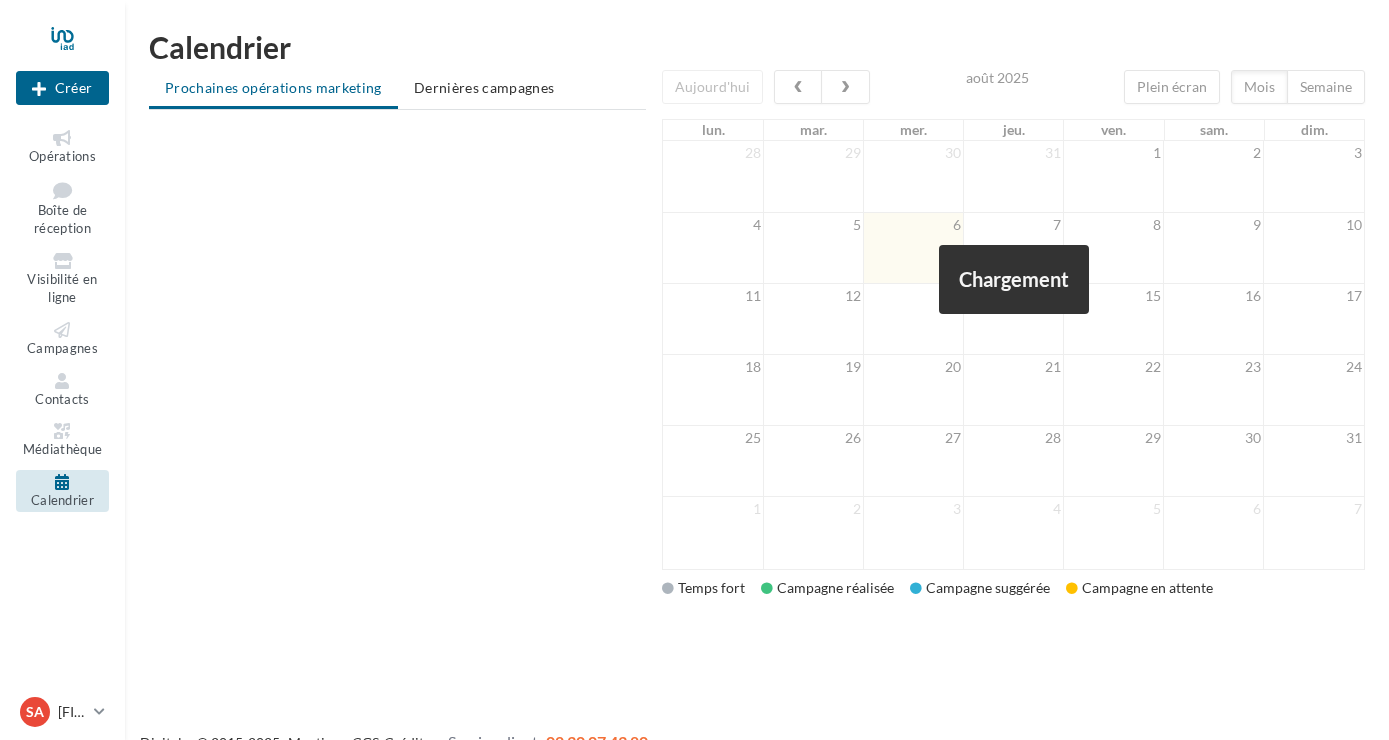 scroll, scrollTop: 0, scrollLeft: 0, axis: both 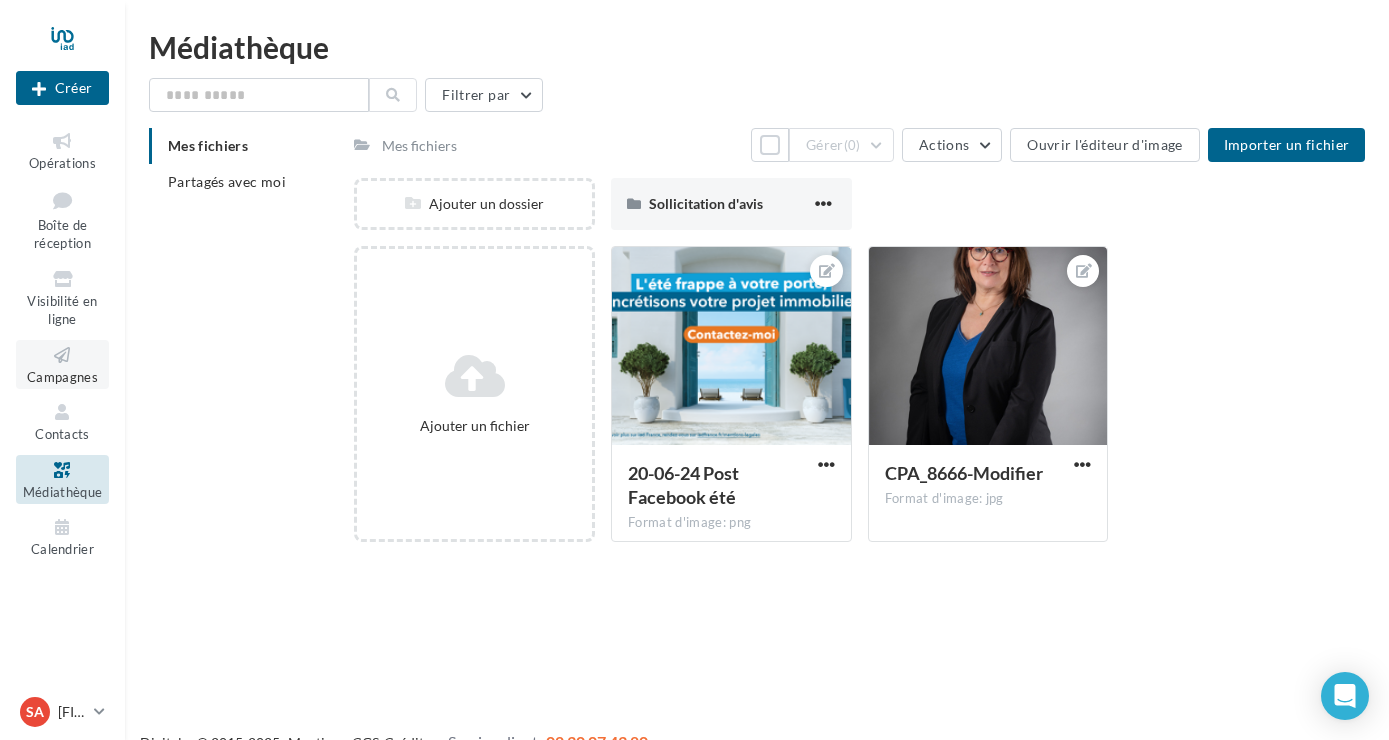 click at bounding box center [62, 355] 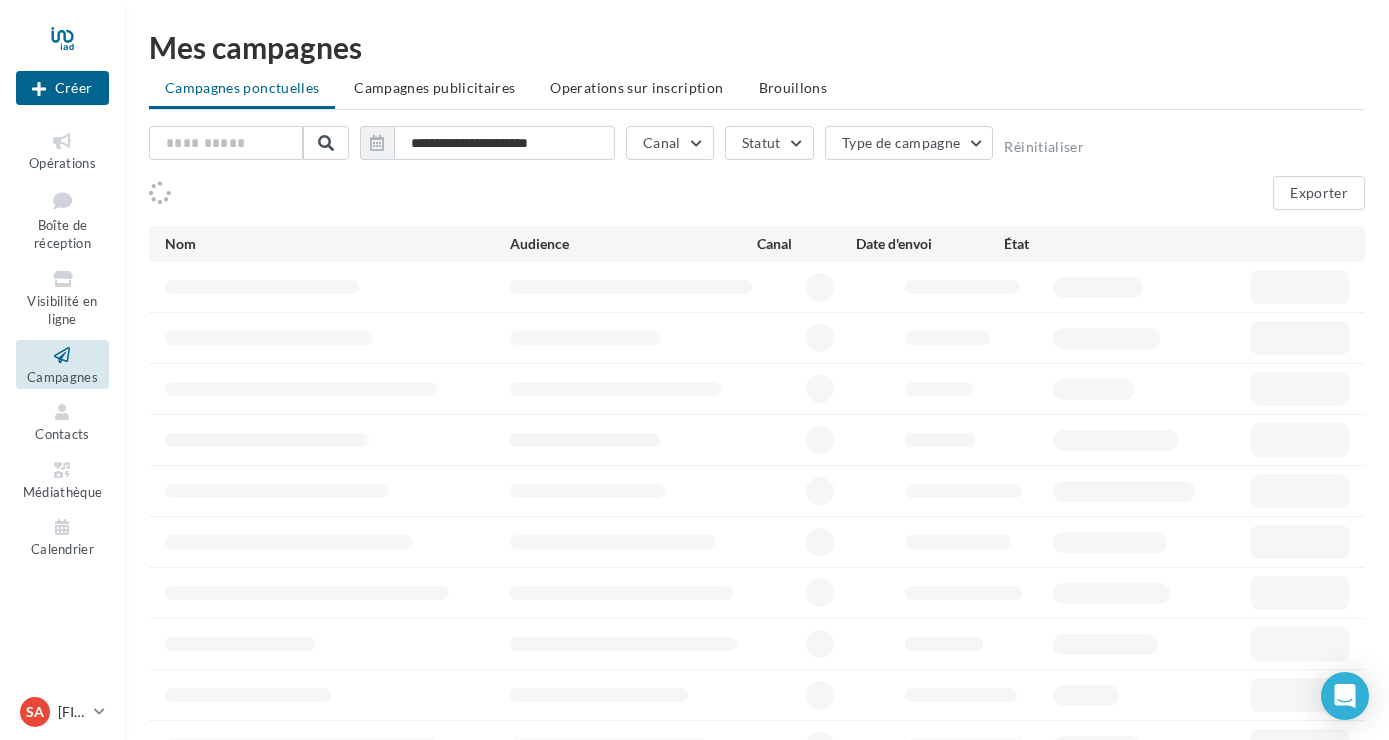 scroll, scrollTop: 0, scrollLeft: 0, axis: both 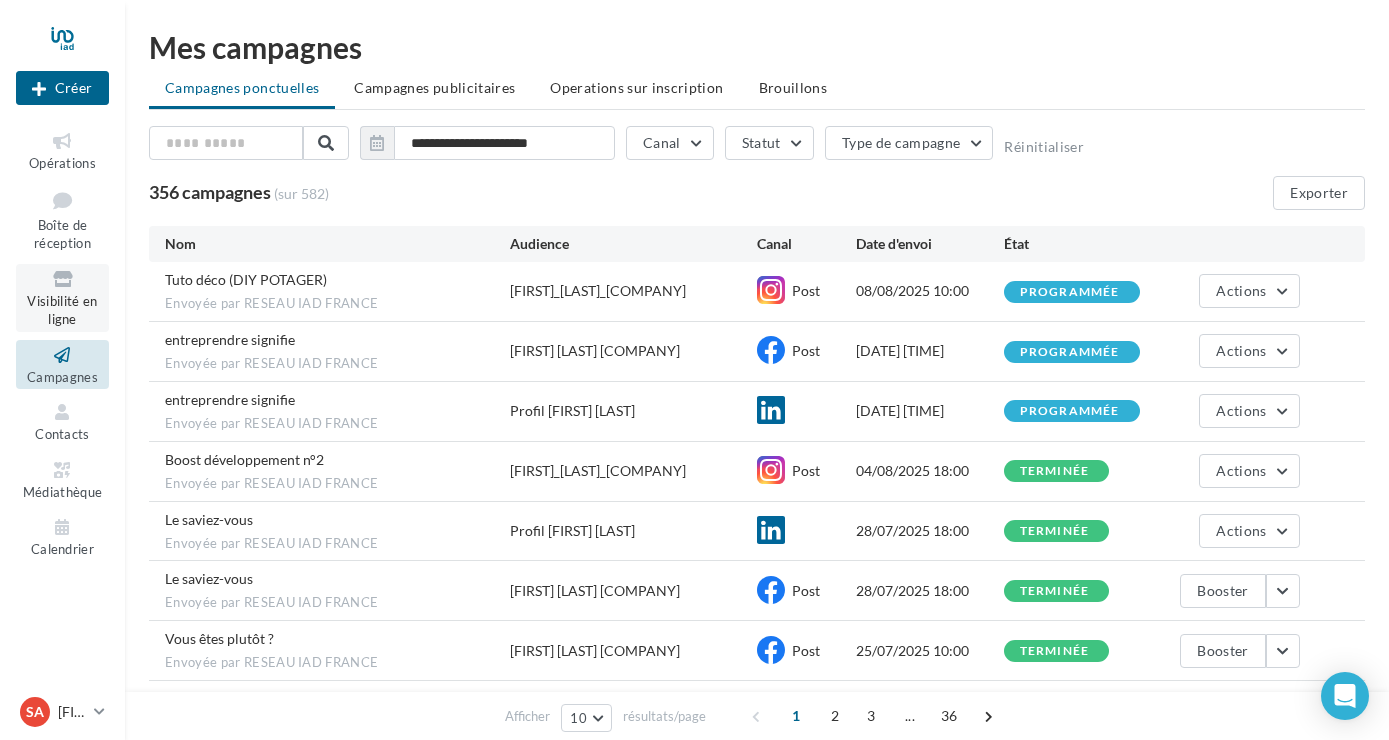 click on "Visibilité en ligne" at bounding box center [62, 310] 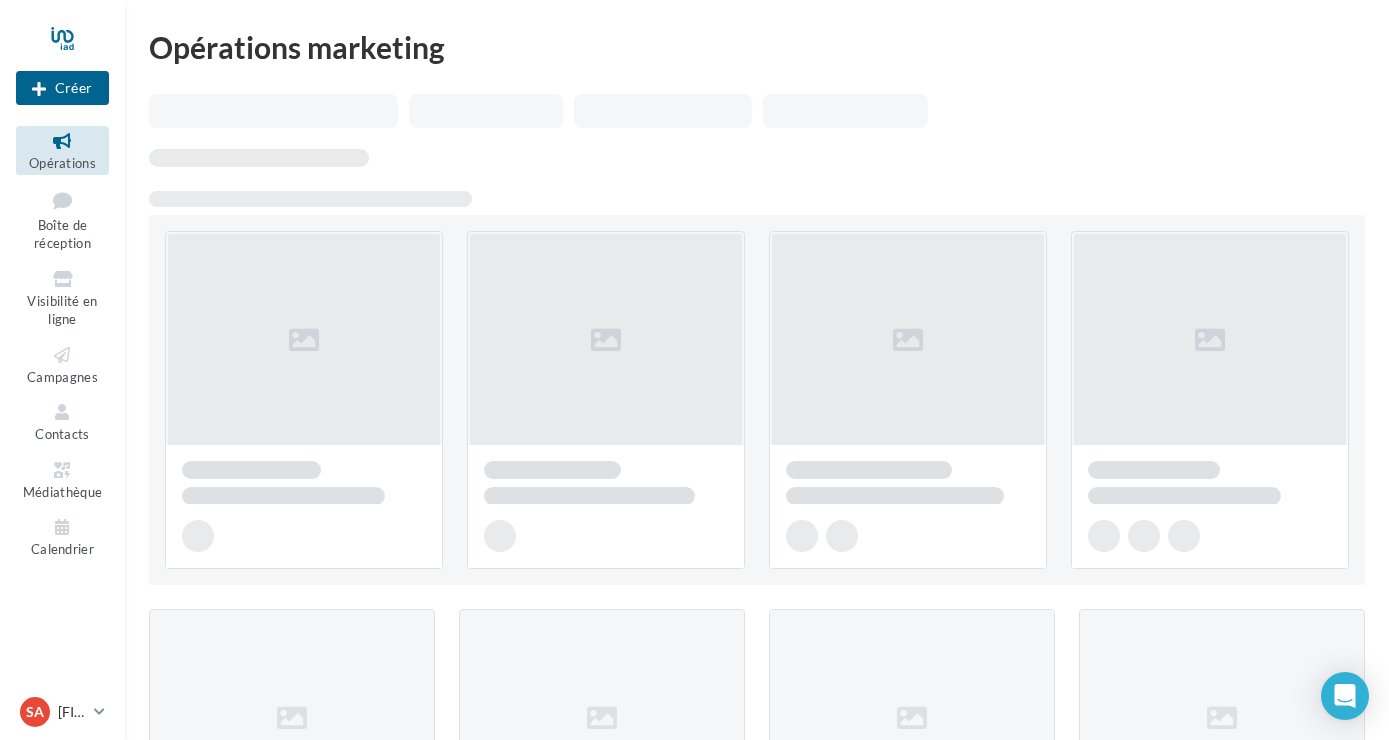 scroll, scrollTop: 0, scrollLeft: 0, axis: both 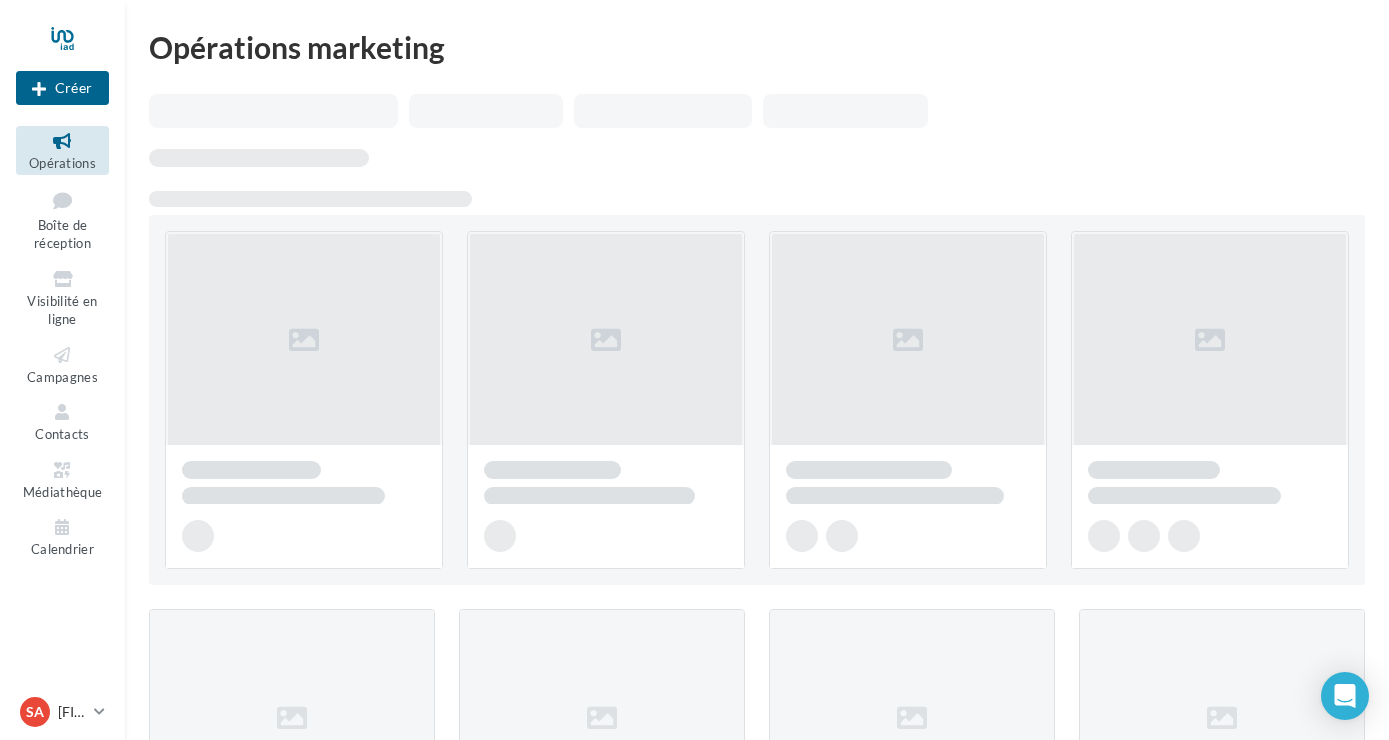 click on "Opérations" at bounding box center (62, 150) 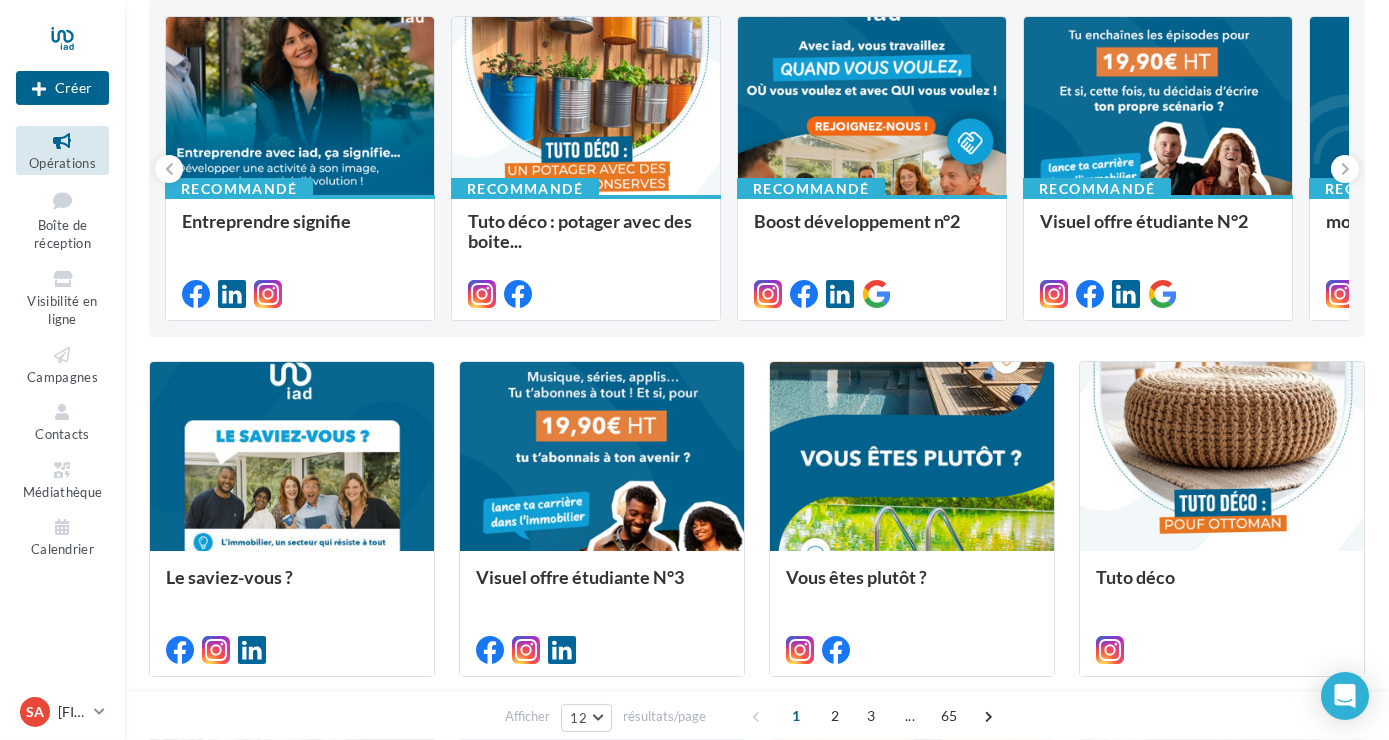 scroll, scrollTop: 216, scrollLeft: 0, axis: vertical 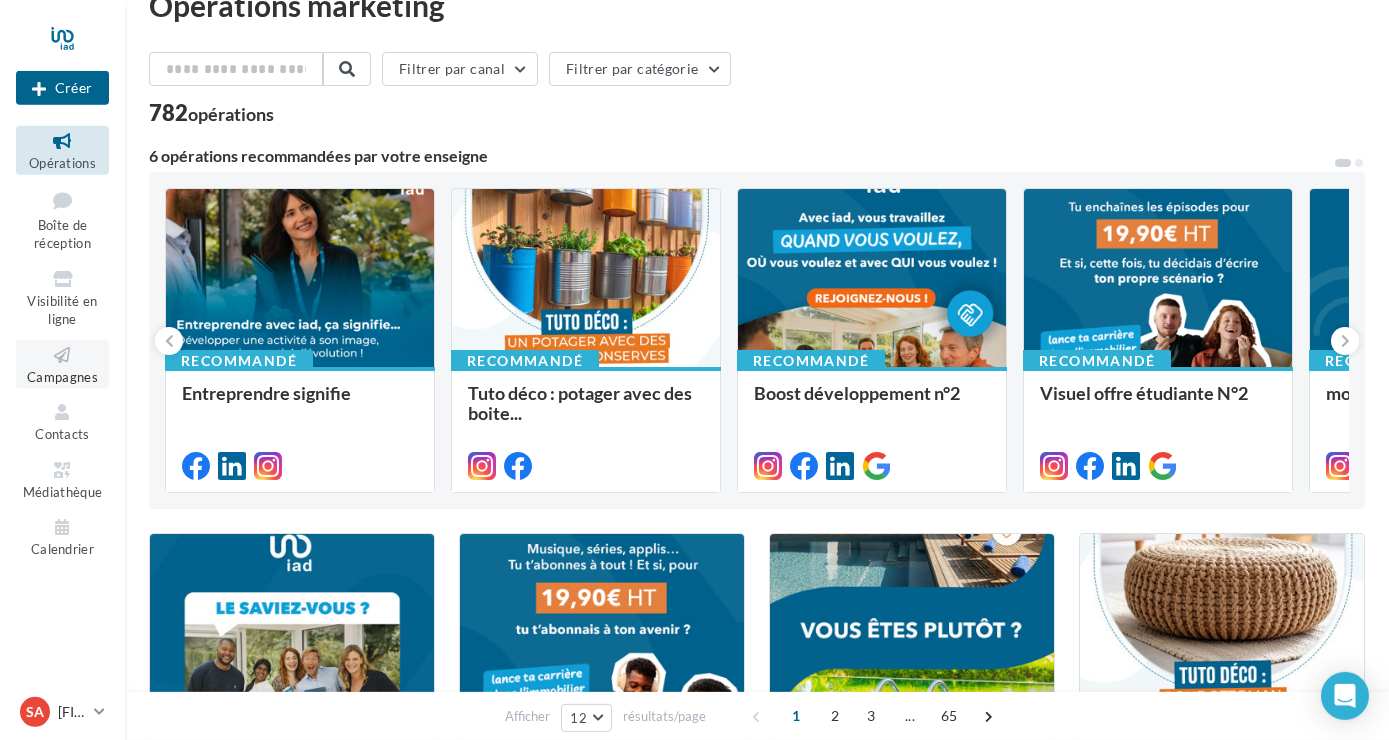click at bounding box center (62, 355) 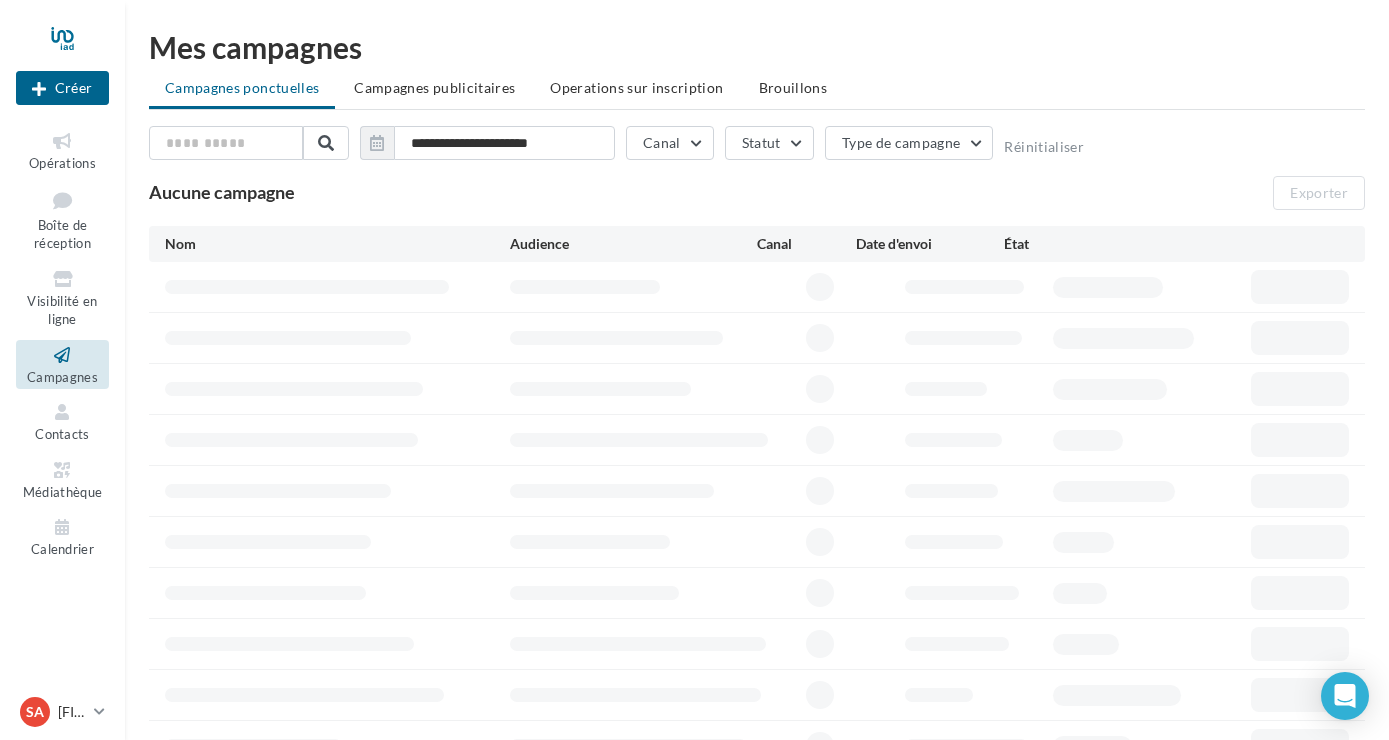 scroll, scrollTop: 0, scrollLeft: 0, axis: both 